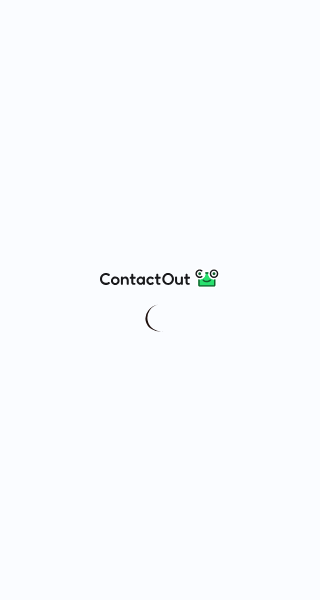 scroll, scrollTop: 0, scrollLeft: 0, axis: both 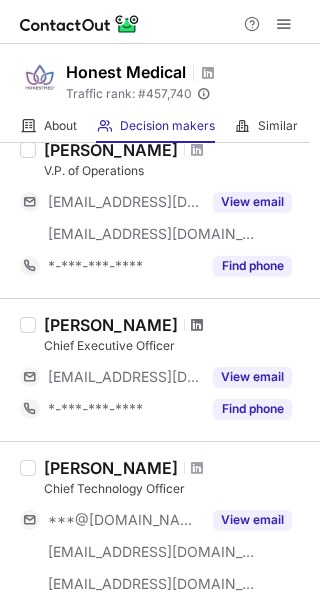 click at bounding box center [197, 325] 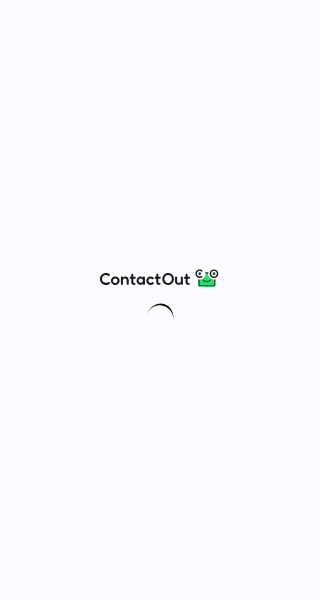 scroll, scrollTop: 0, scrollLeft: 0, axis: both 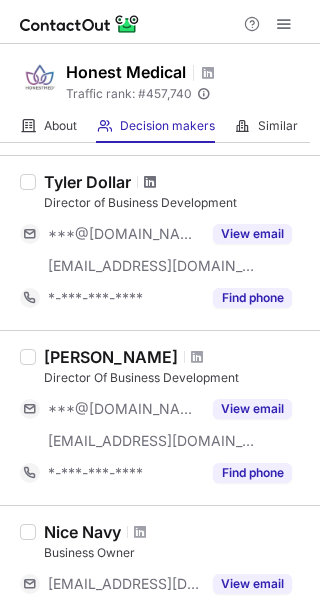 click at bounding box center [150, 182] 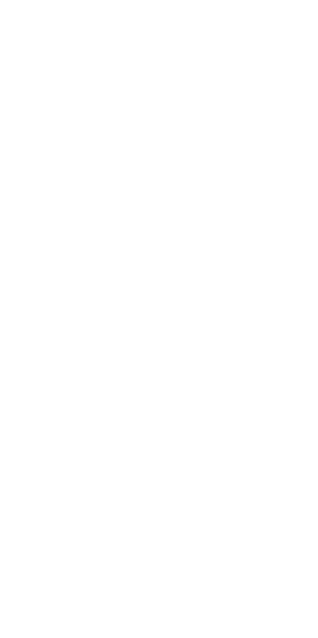 scroll, scrollTop: 0, scrollLeft: 0, axis: both 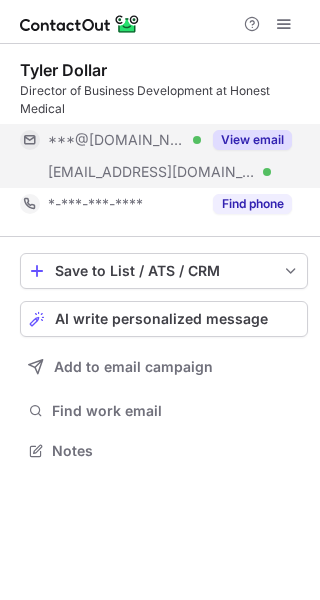click on "View email" at bounding box center (252, 140) 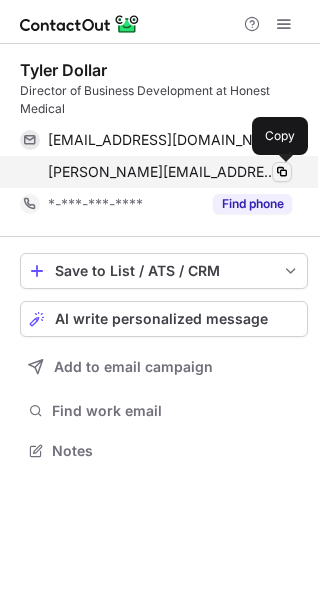 click at bounding box center [282, 172] 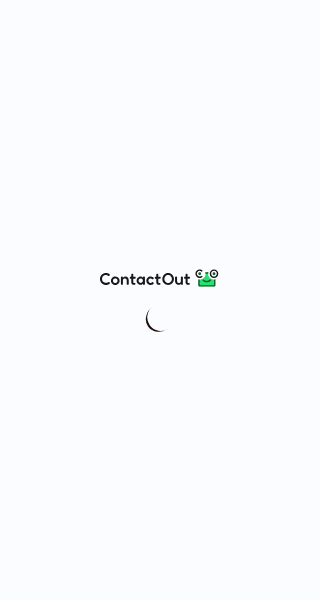 scroll, scrollTop: 0, scrollLeft: 0, axis: both 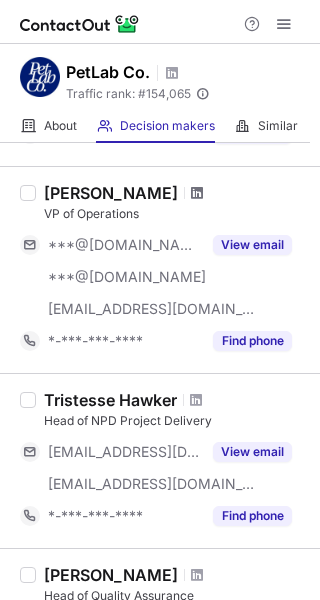 click at bounding box center (197, 193) 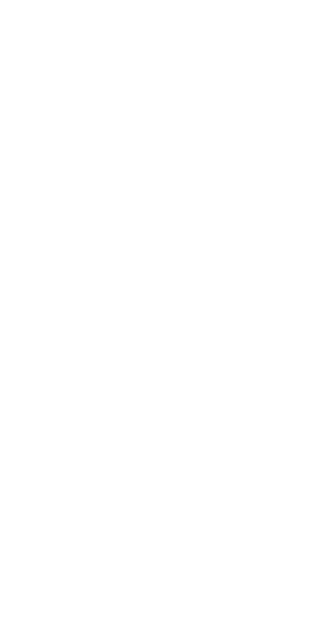 scroll, scrollTop: 0, scrollLeft: 0, axis: both 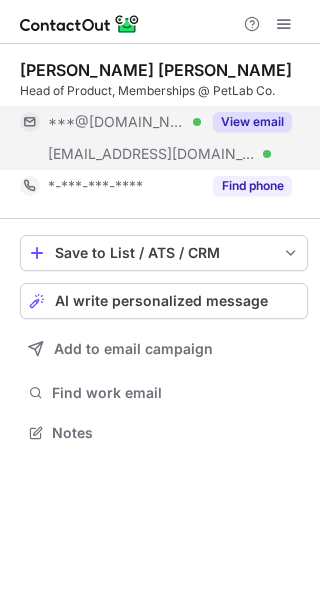 click on "View email" at bounding box center [252, 122] 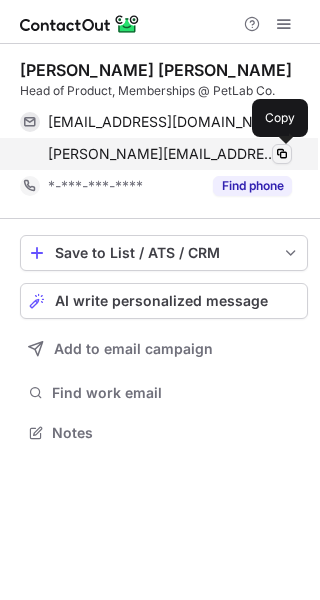 click at bounding box center (282, 154) 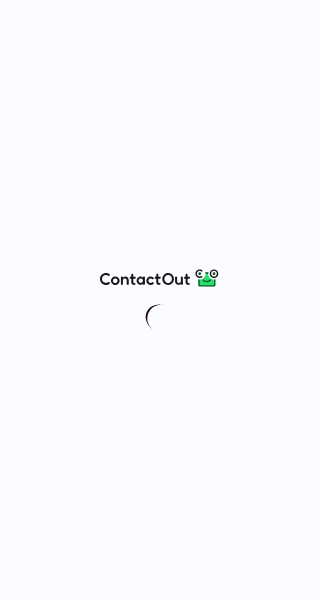 scroll, scrollTop: 0, scrollLeft: 0, axis: both 